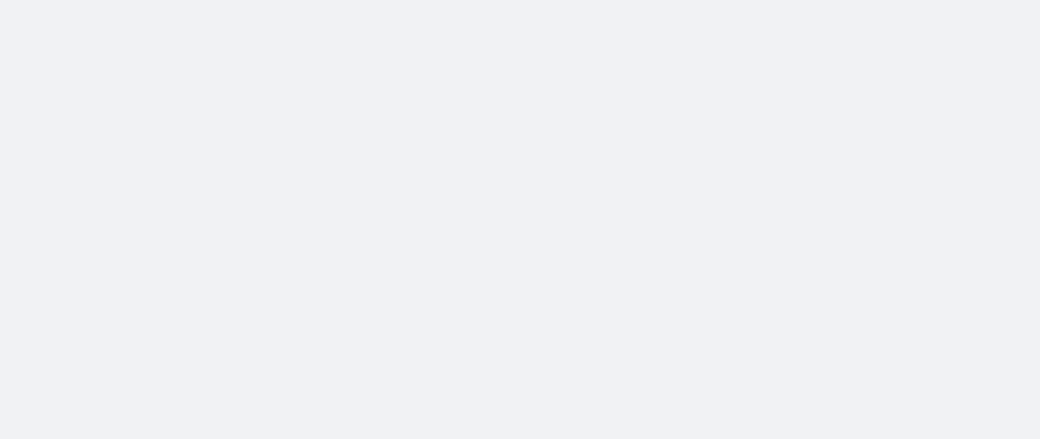 scroll, scrollTop: 0, scrollLeft: 0, axis: both 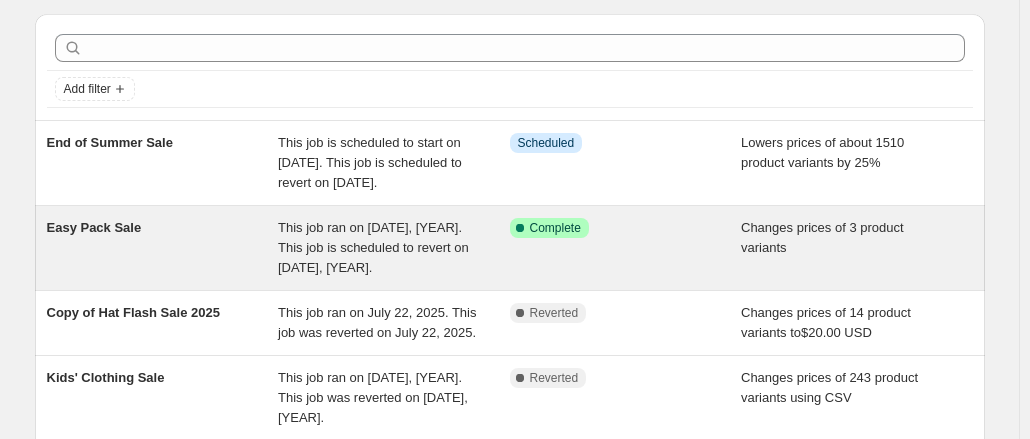 click on "Complete" at bounding box center [555, 228] 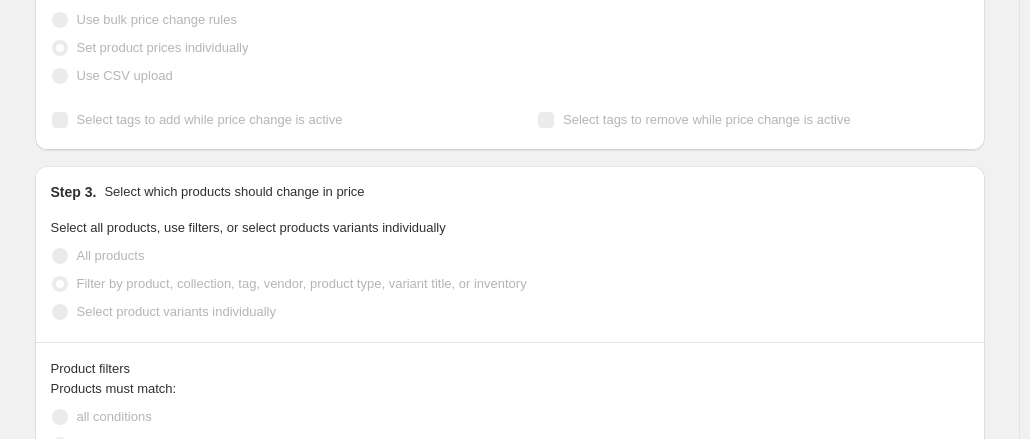 scroll, scrollTop: 0, scrollLeft: 0, axis: both 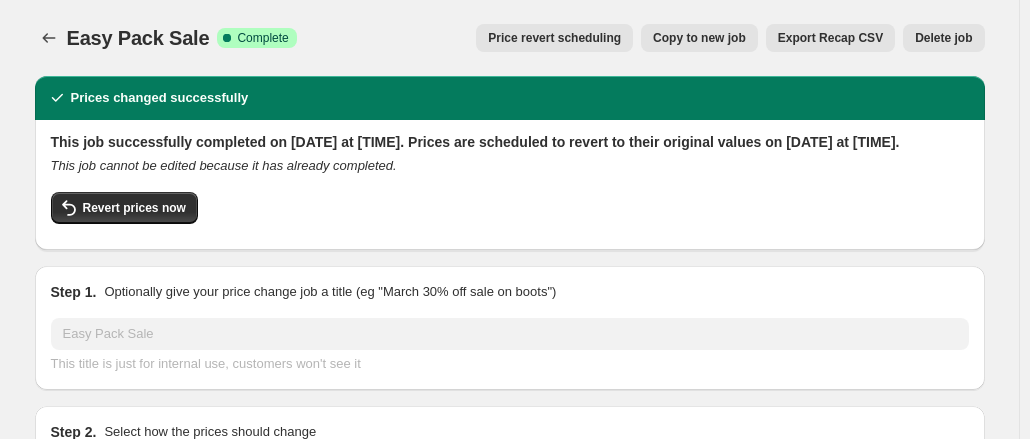 click on "Copy to new job" at bounding box center [699, 38] 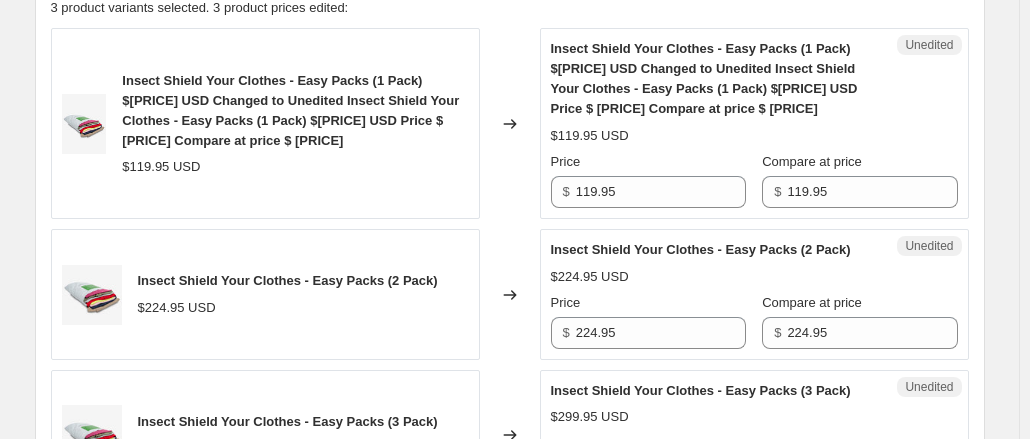 scroll, scrollTop: 874, scrollLeft: 0, axis: vertical 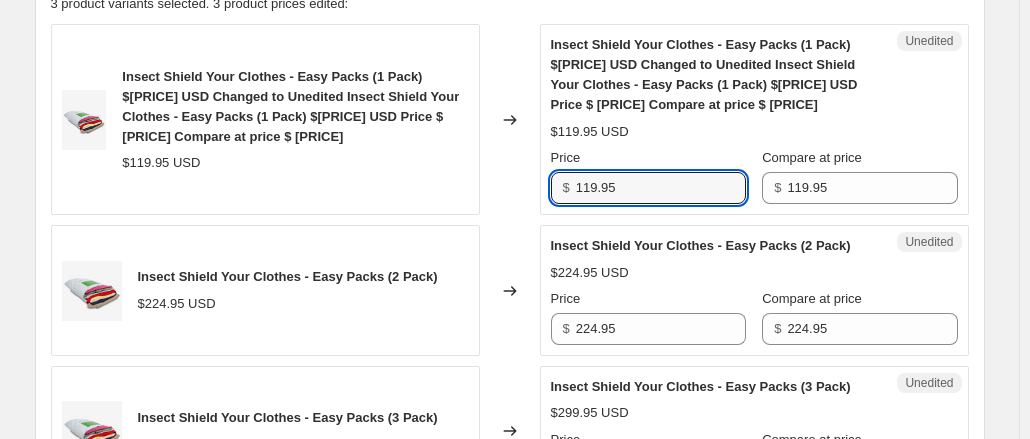 drag, startPoint x: 632, startPoint y: 117, endPoint x: 472, endPoint y: 118, distance: 160.00313 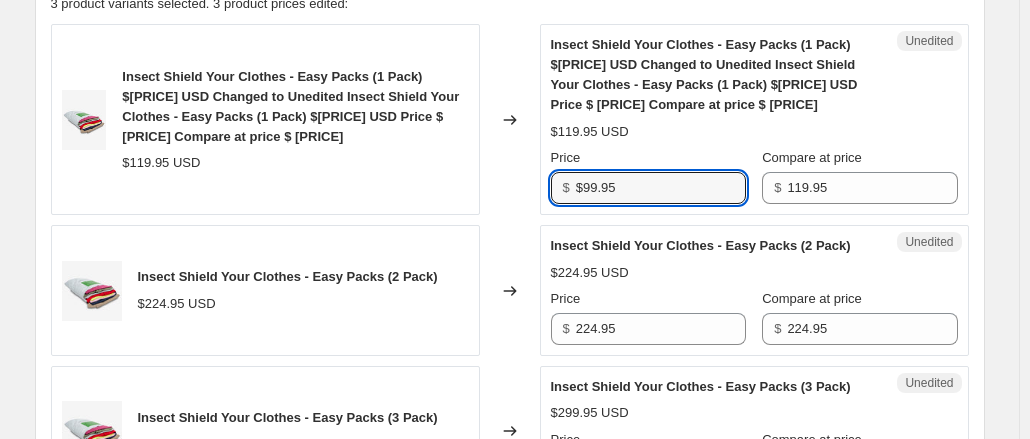 type on "119.95" 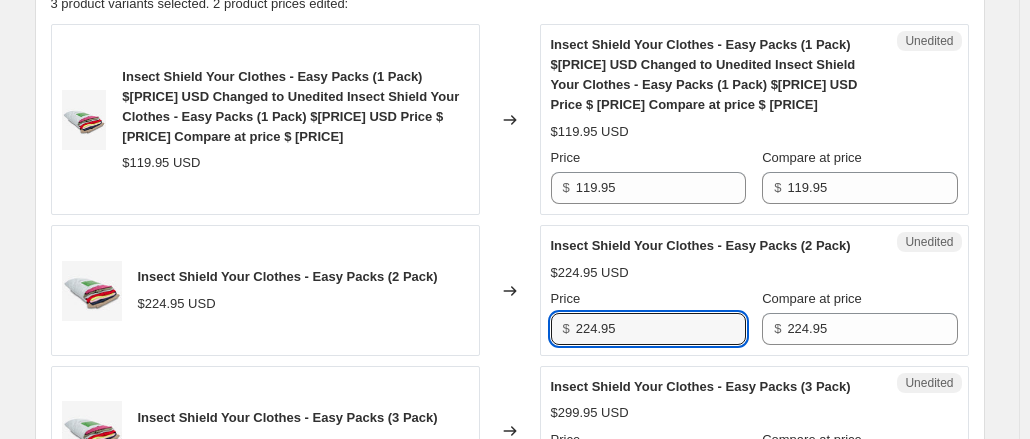 drag, startPoint x: 629, startPoint y: 269, endPoint x: 494, endPoint y: 276, distance: 135.18137 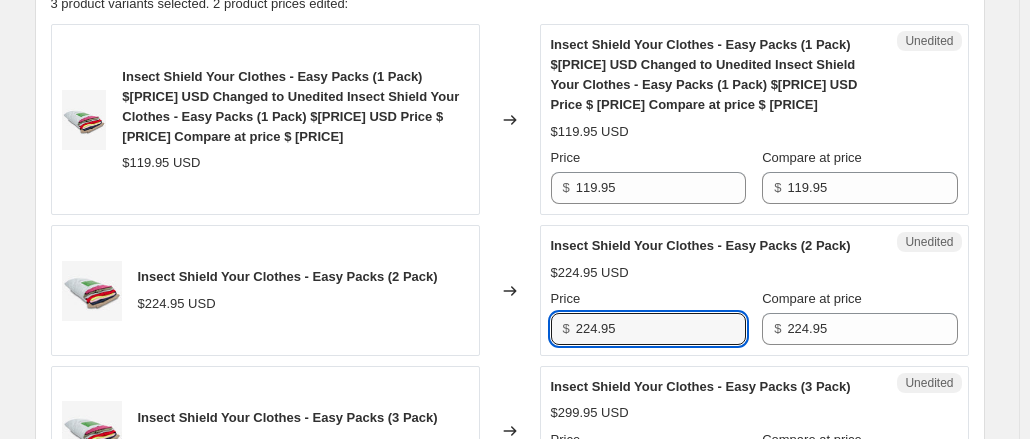 click on "Insect Shield Your Clothes - Easy Packs (2 Pack) $224.95 USD Changed to Unedited Insect Shield Your Clothes - Easy Packs (2 Pack) $224.95 USD Price $ 224.95 Compare at price $ 224.95" at bounding box center (510, 290) 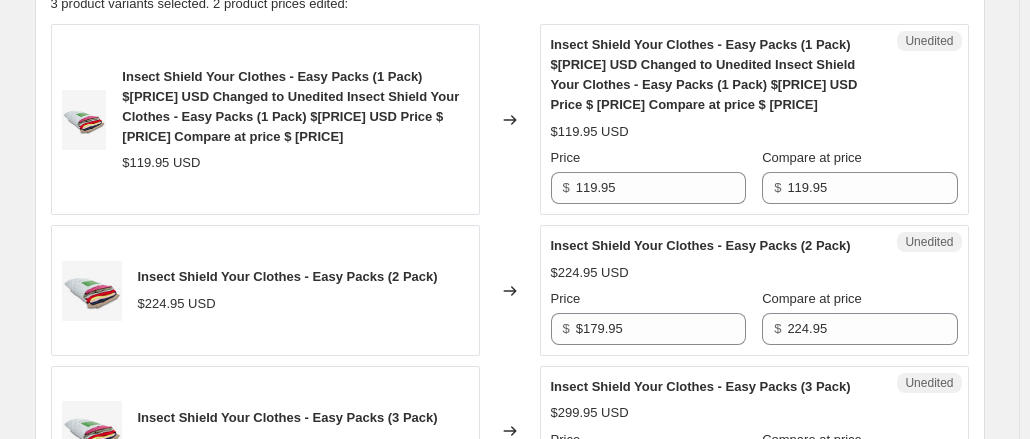 type on "224.95" 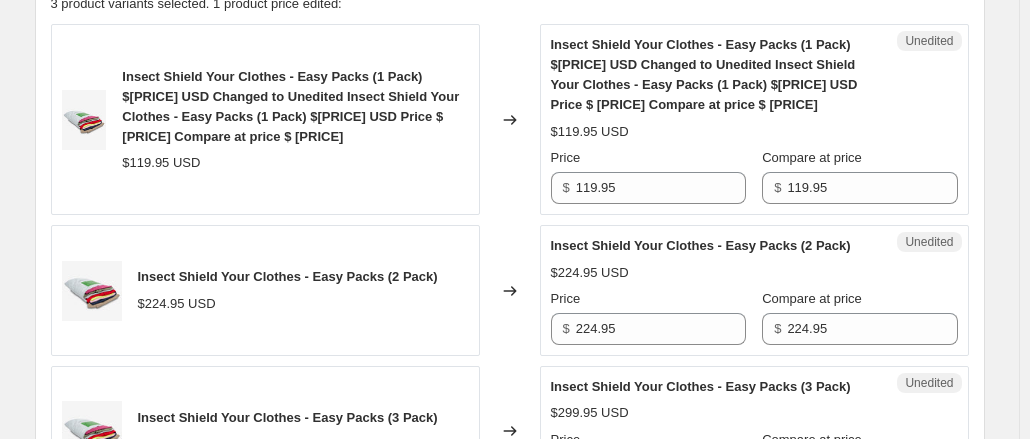 drag, startPoint x: 646, startPoint y: 399, endPoint x: 484, endPoint y: 411, distance: 162.44383 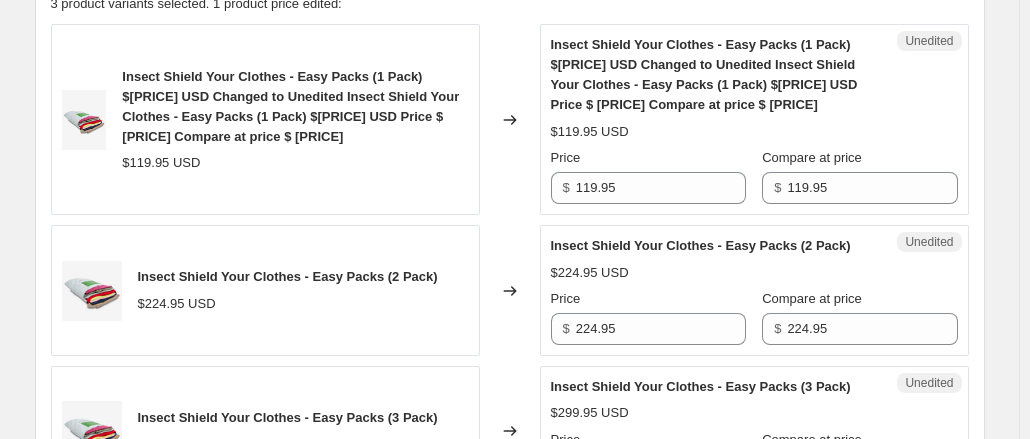 click on "Insect Shield Your Clothes - Easy Packs (3 Pack) $299.95 USD Changed to Unedited Insect Shield Your Clothes - Easy Packs (3 Pack) $299.95 USD Price $ 299.95 Compare at price $ 299.95" at bounding box center [510, 431] 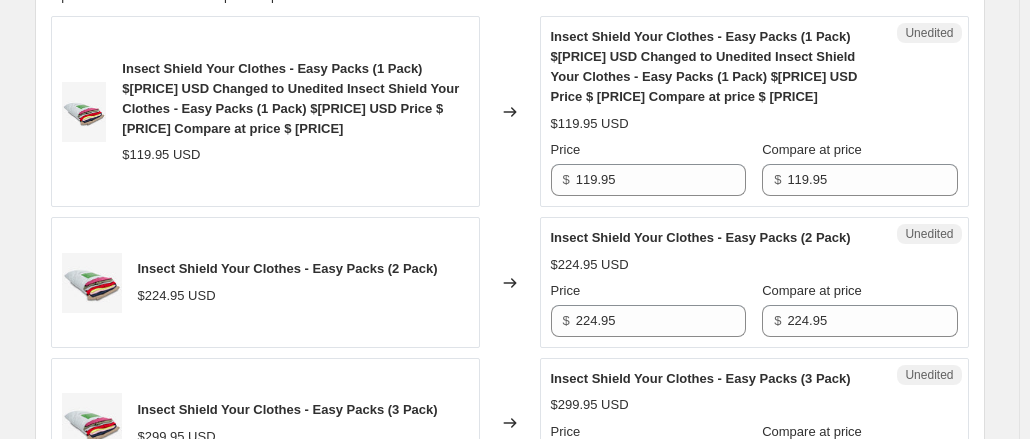 scroll, scrollTop: 881, scrollLeft: 0, axis: vertical 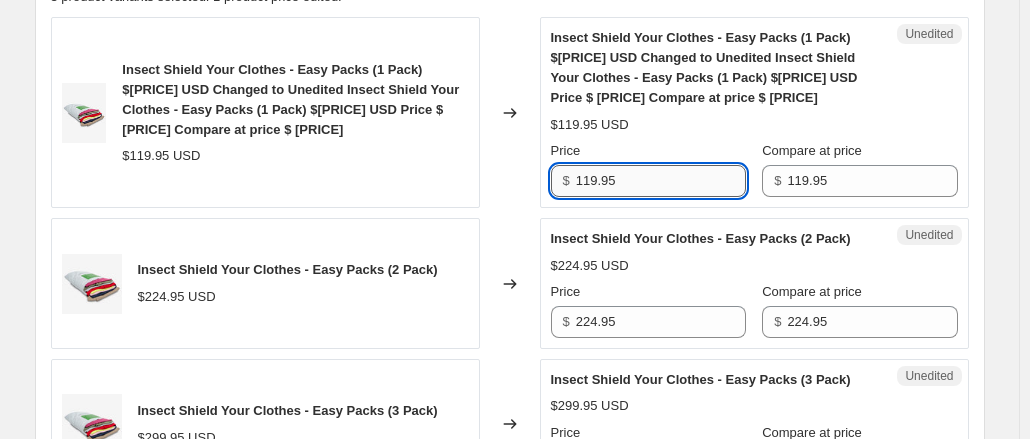 type on "299.95" 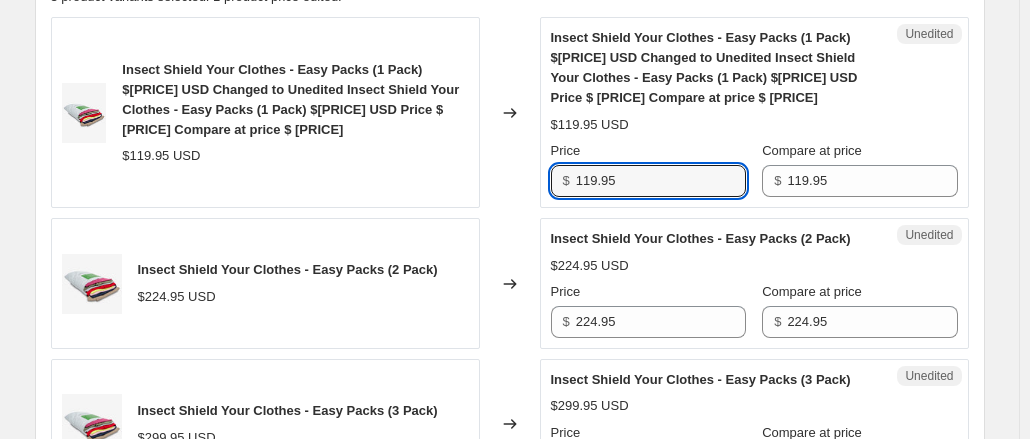 drag, startPoint x: 642, startPoint y: 123, endPoint x: 442, endPoint y: 143, distance: 200.99751 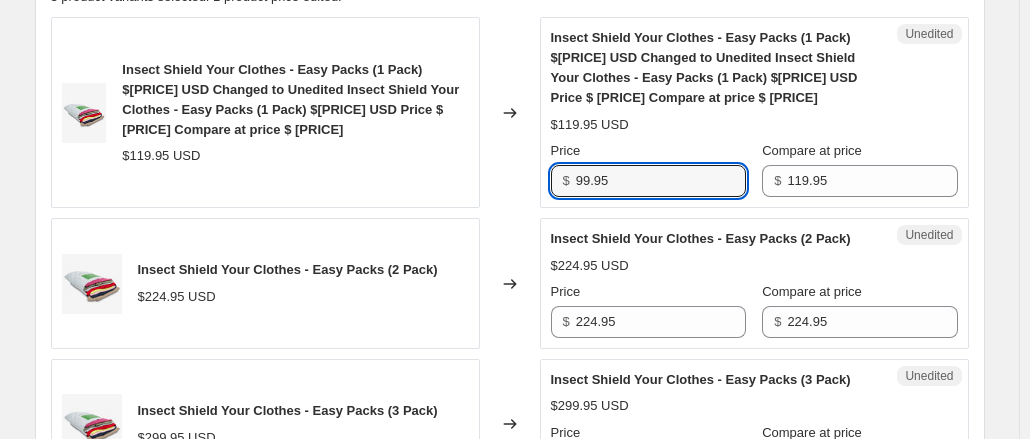 type on "99.95" 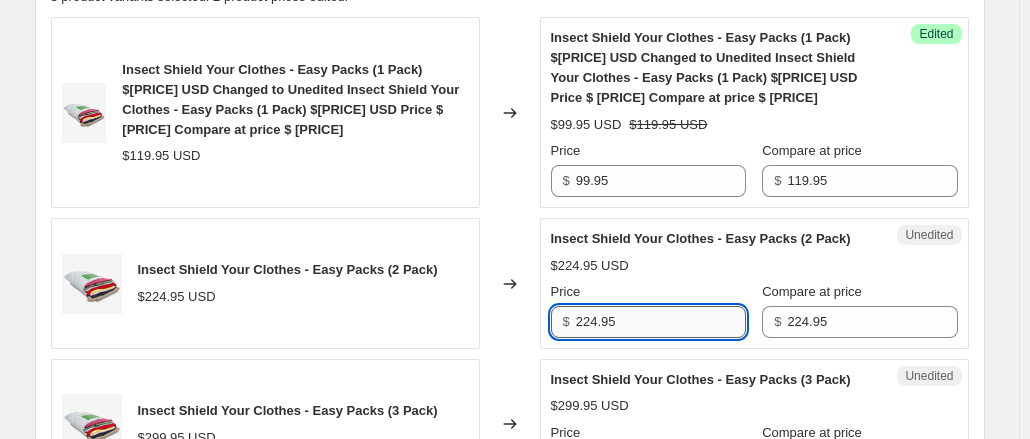 click on "224.95" at bounding box center [661, 322] 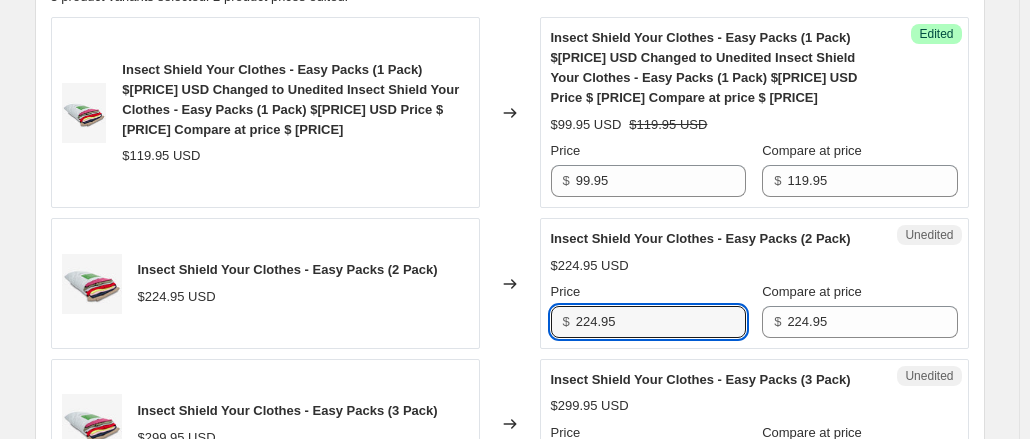 drag, startPoint x: 656, startPoint y: 264, endPoint x: 413, endPoint y: 245, distance: 243.74167 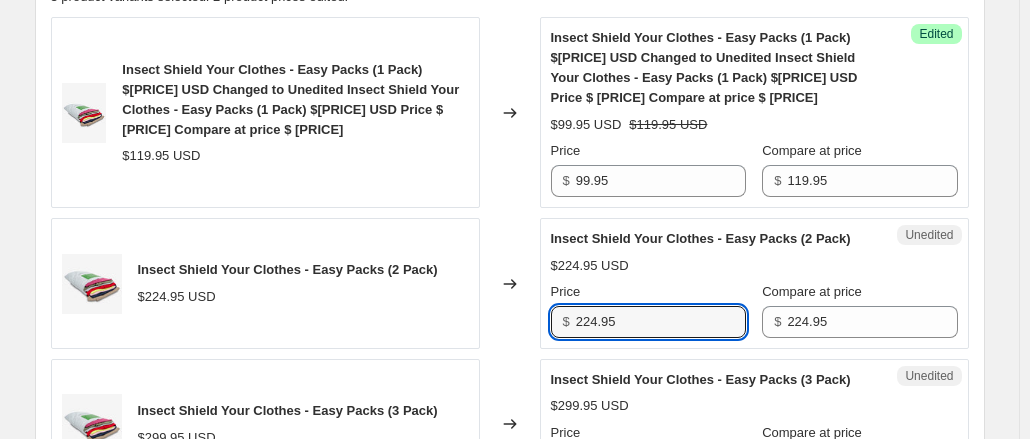 click on "Insect Shield Your Clothes - Easy Packs (2 Pack) $224.95 USD Changed to Unedited Insect Shield Your Clothes - Easy Packs (2 Pack) $224.95 USD Price $ 224.95 Compare at price $ 224.95" at bounding box center (510, 283) 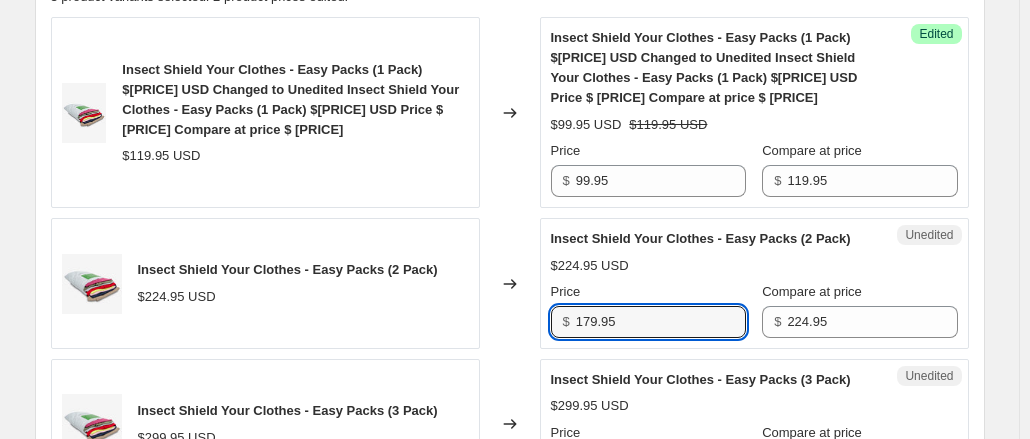 type on "179.95" 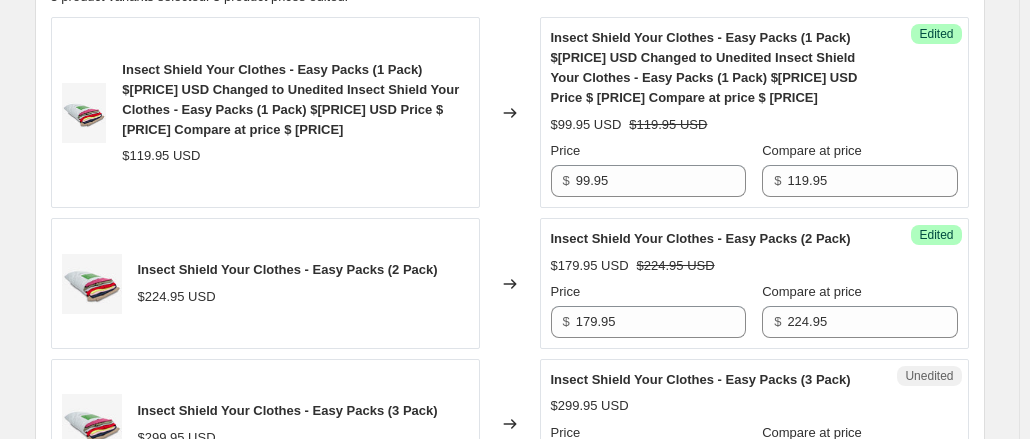 drag, startPoint x: 624, startPoint y: 405, endPoint x: 464, endPoint y: 409, distance: 160.04999 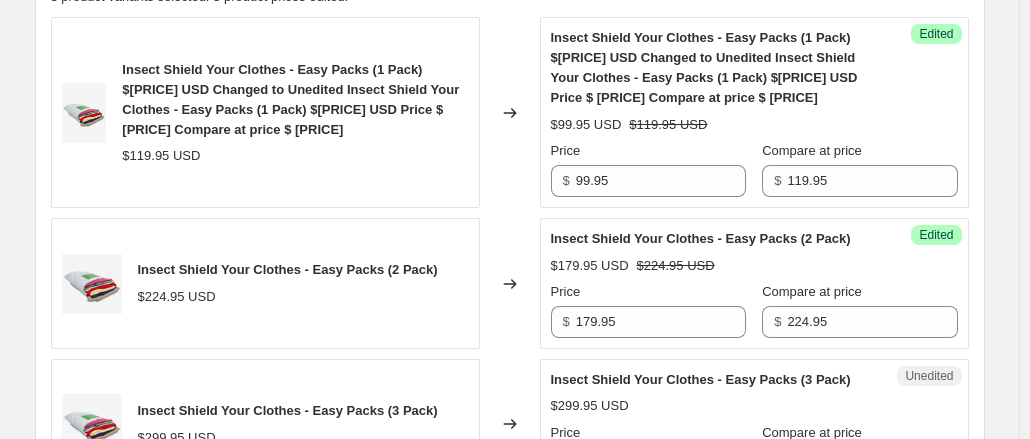 click on "Insect Shield Your Clothes - Easy Packs (3 Pack) $299.95 USD Changed to Unedited Insect Shield Your Clothes - Easy Packs (3 Pack) $299.95 USD Price $ 299.95 Compare at price $ 299.95" at bounding box center (510, 424) 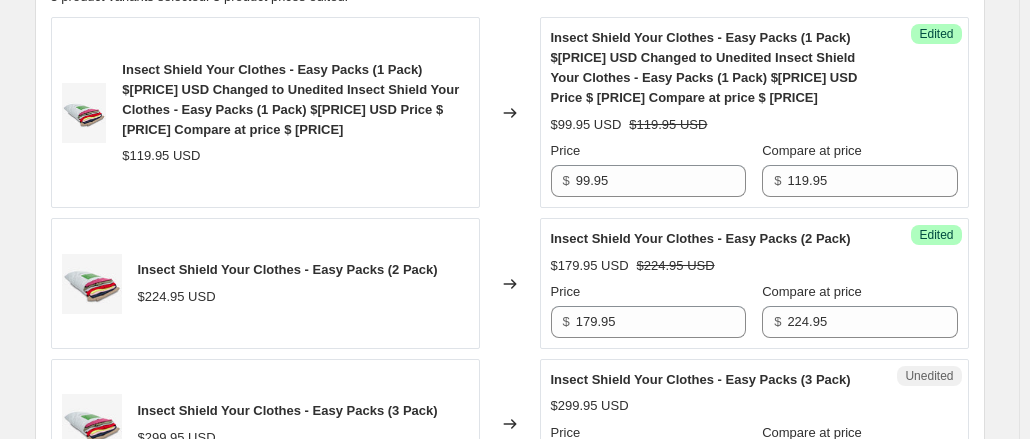 type on "239.95" 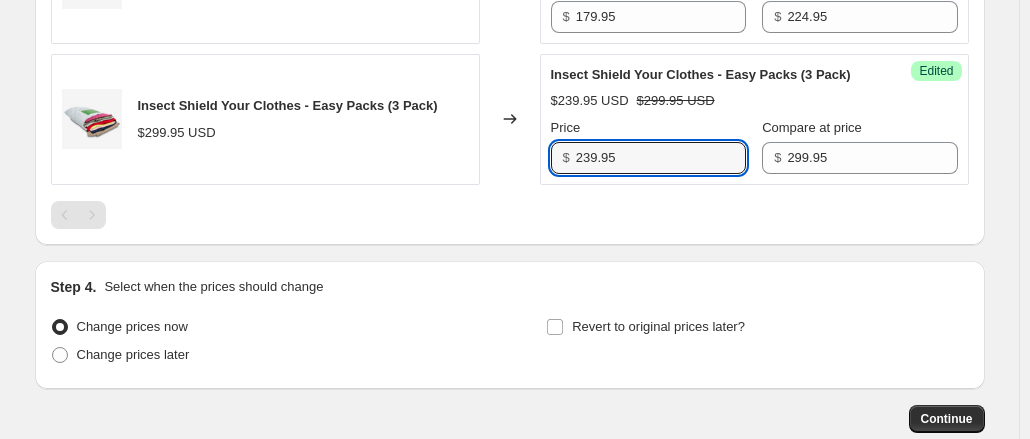 scroll, scrollTop: 1238, scrollLeft: 0, axis: vertical 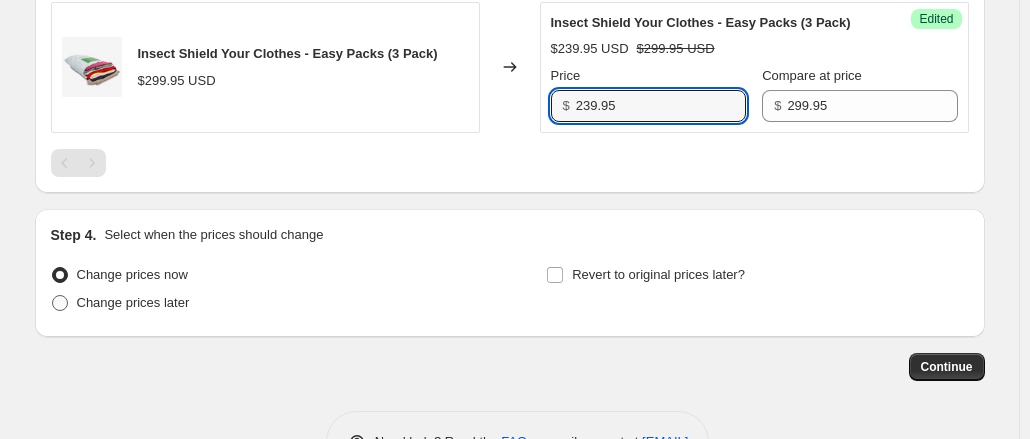 click on "Change prices later" at bounding box center (133, 302) 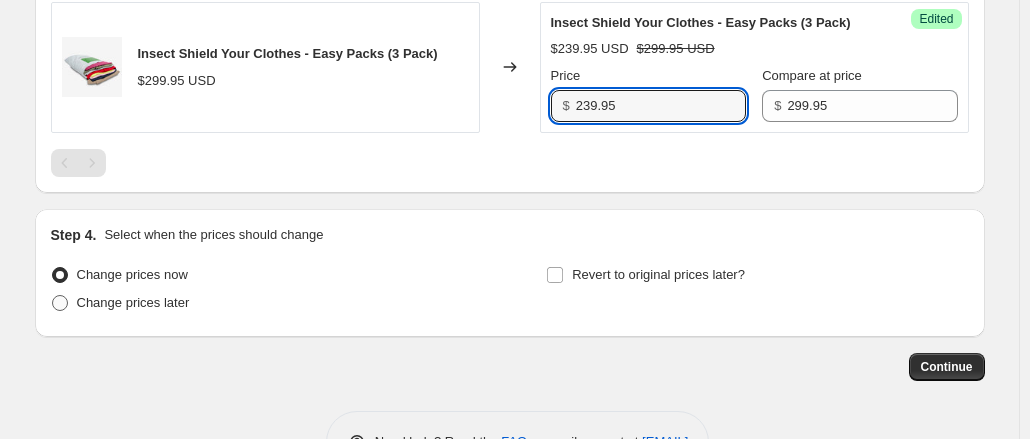 radio on "true" 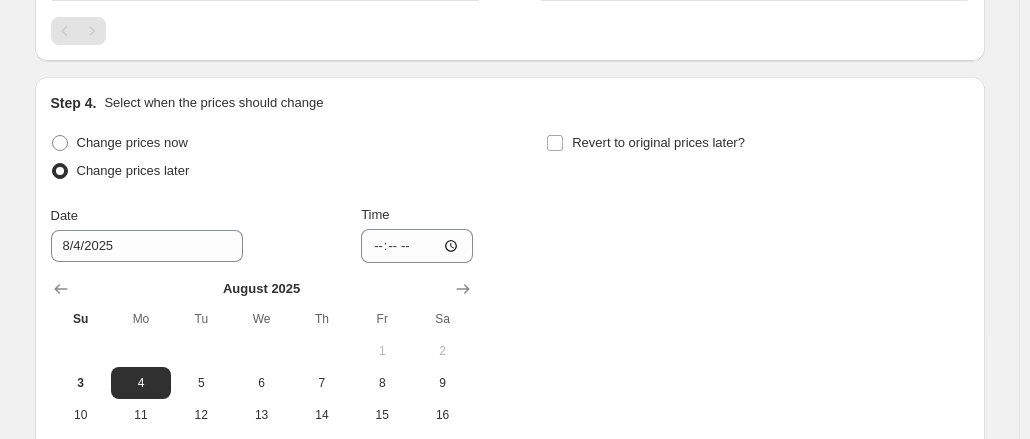 scroll, scrollTop: 1378, scrollLeft: 0, axis: vertical 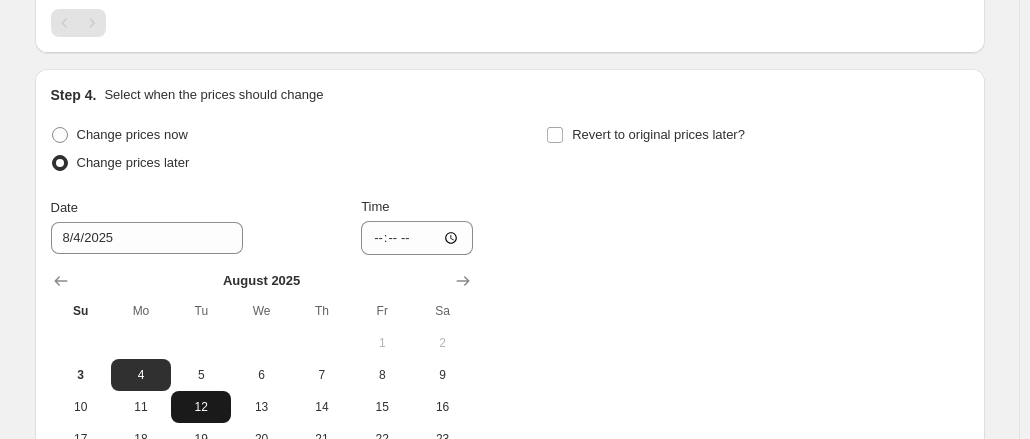 click on "12" at bounding box center (201, 407) 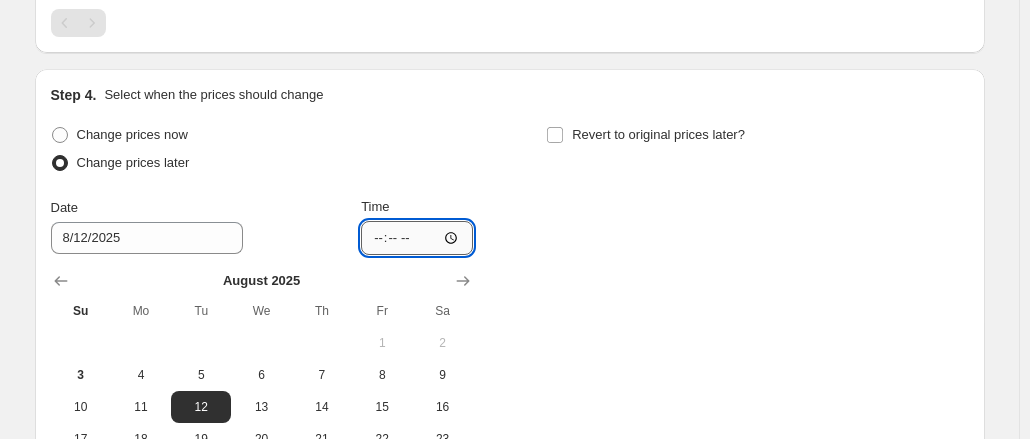 click on "21:15" at bounding box center (417, 238) 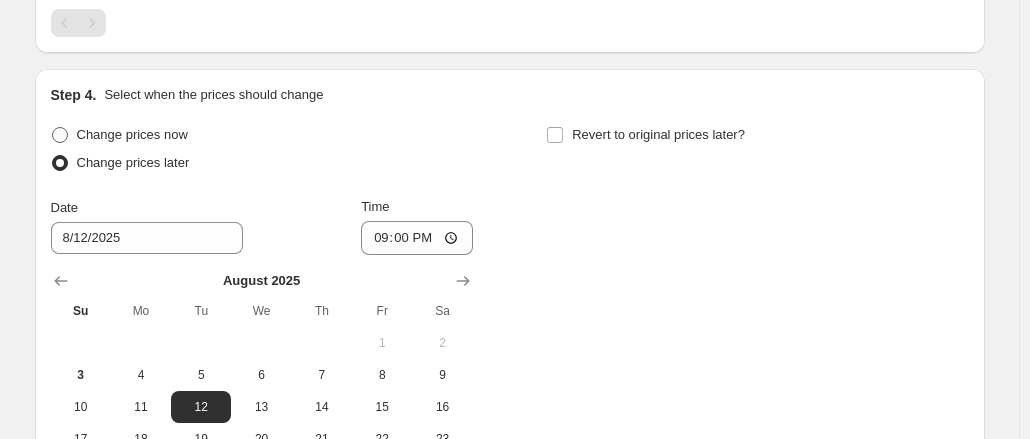 click on "Change prices now" at bounding box center (132, 134) 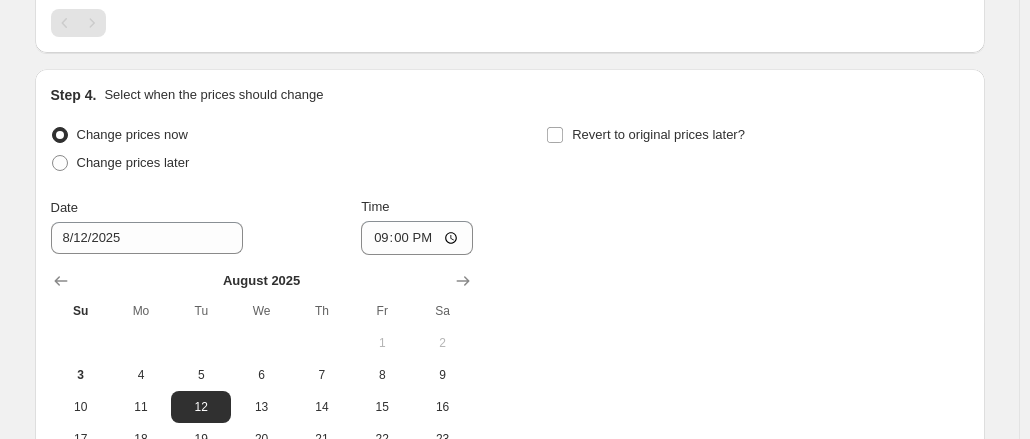scroll, scrollTop: 1238, scrollLeft: 0, axis: vertical 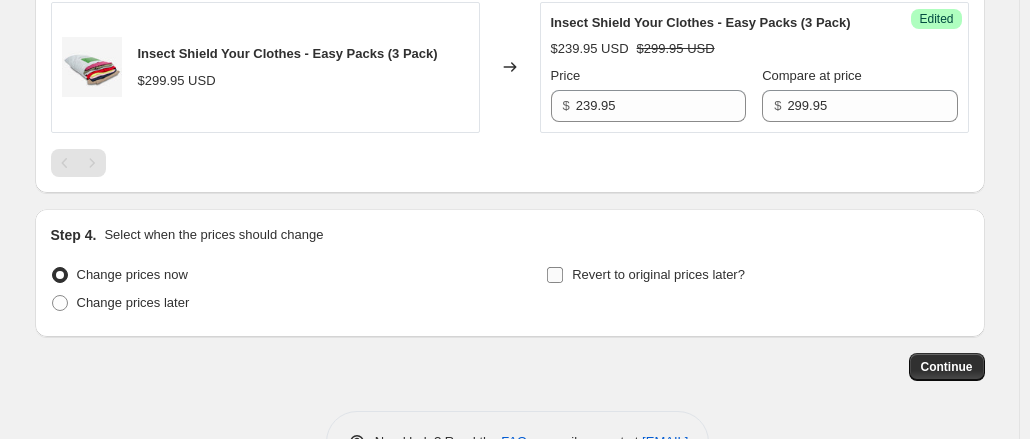 click on "Revert to original prices later?" at bounding box center (645, 275) 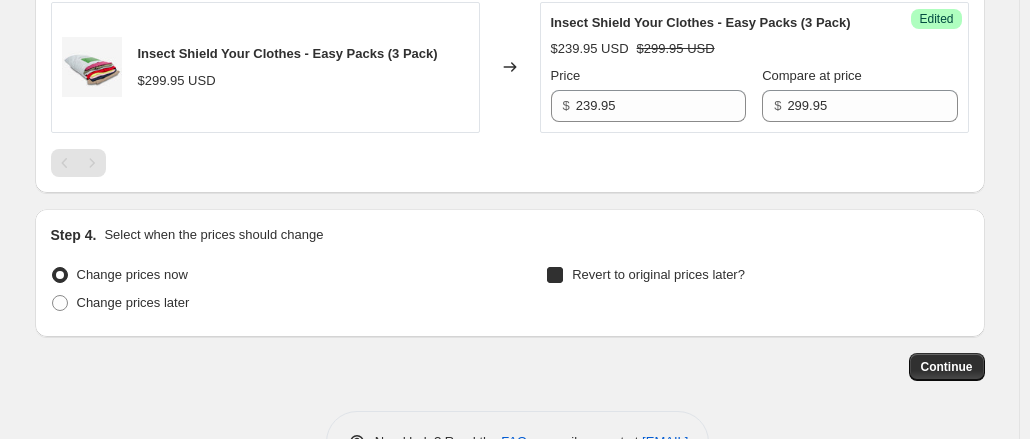 checkbox on "true" 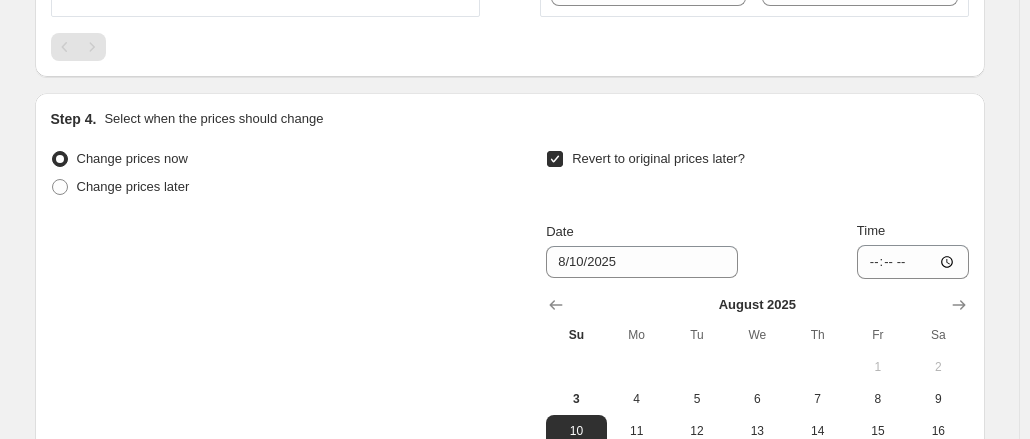 scroll, scrollTop: 1364, scrollLeft: 0, axis: vertical 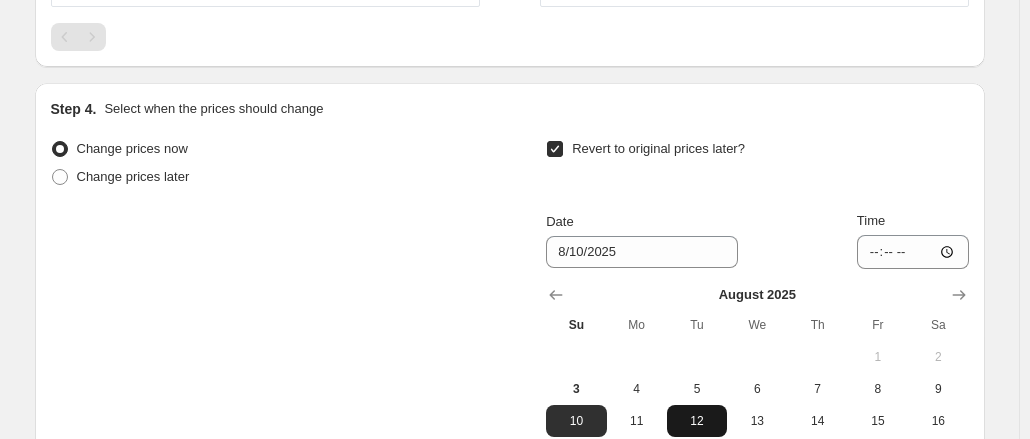 click on "12" at bounding box center (697, 421) 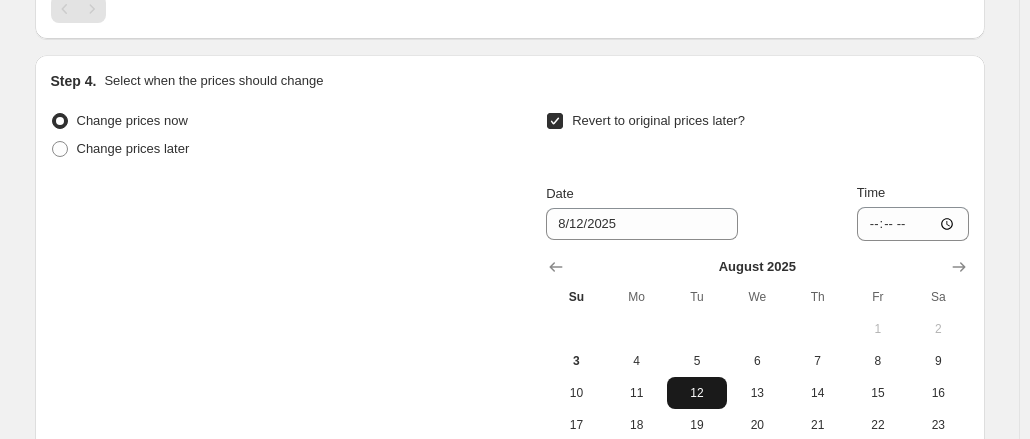 scroll, scrollTop: 1401, scrollLeft: 0, axis: vertical 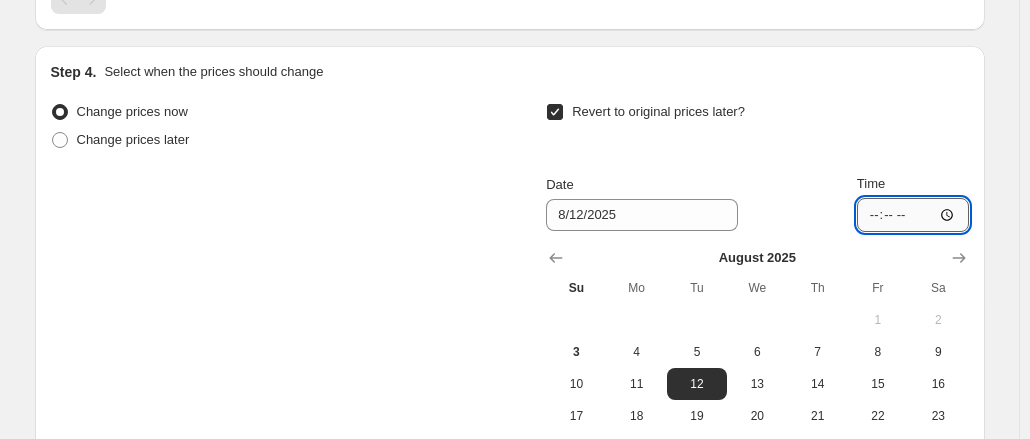 click on "21:16" at bounding box center (913, 215) 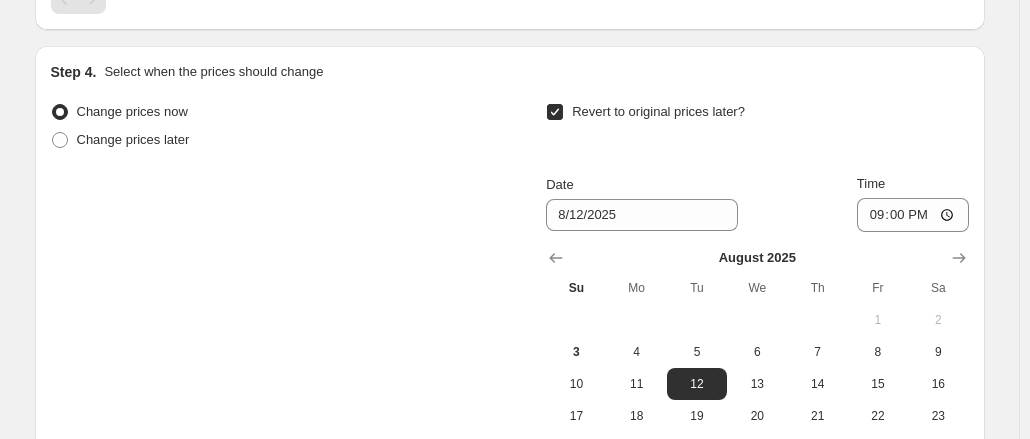 click on "Revert to original prices later?" at bounding box center (757, 128) 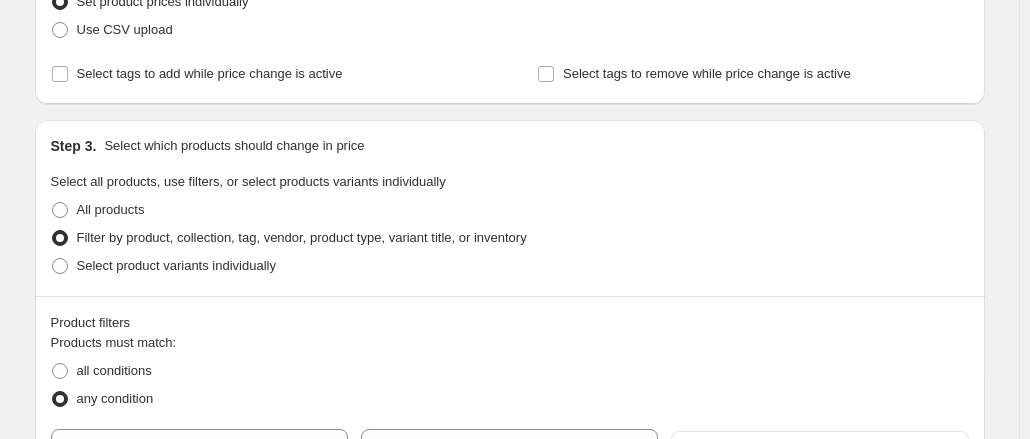 scroll, scrollTop: 0, scrollLeft: 0, axis: both 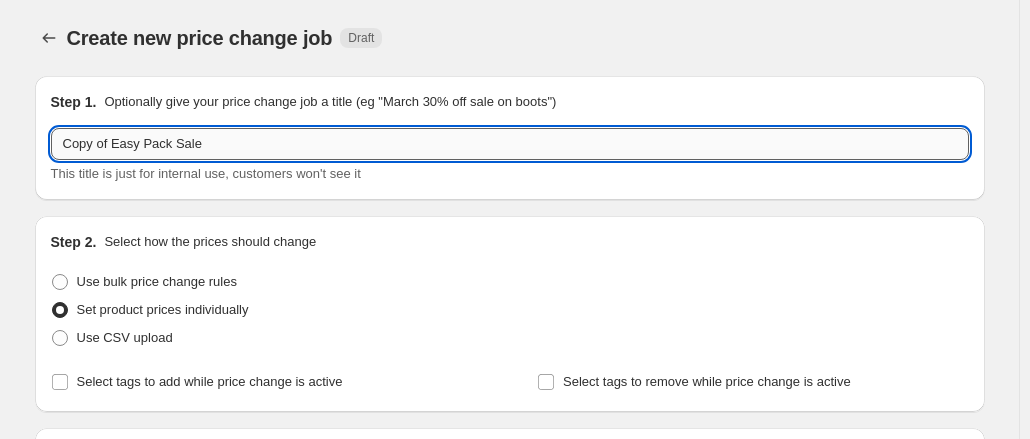 click on "Copy of Easy Pack Sale" at bounding box center [510, 144] 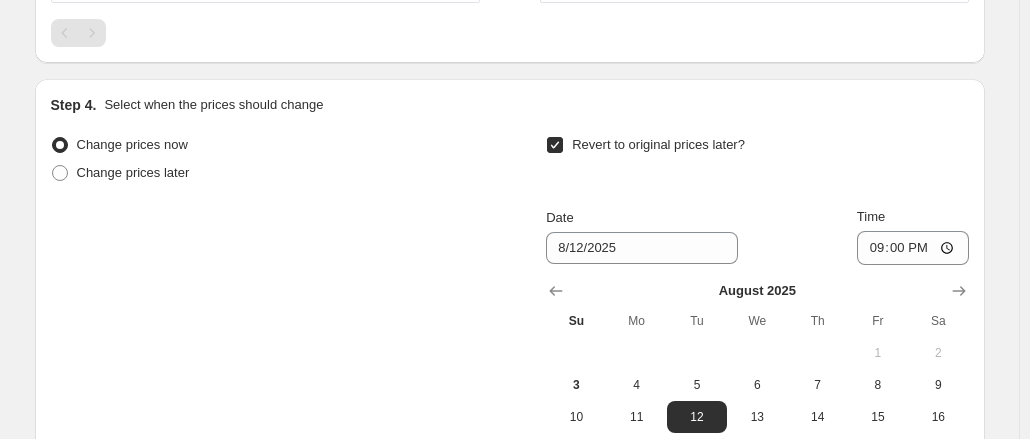 scroll, scrollTop: 1612, scrollLeft: 0, axis: vertical 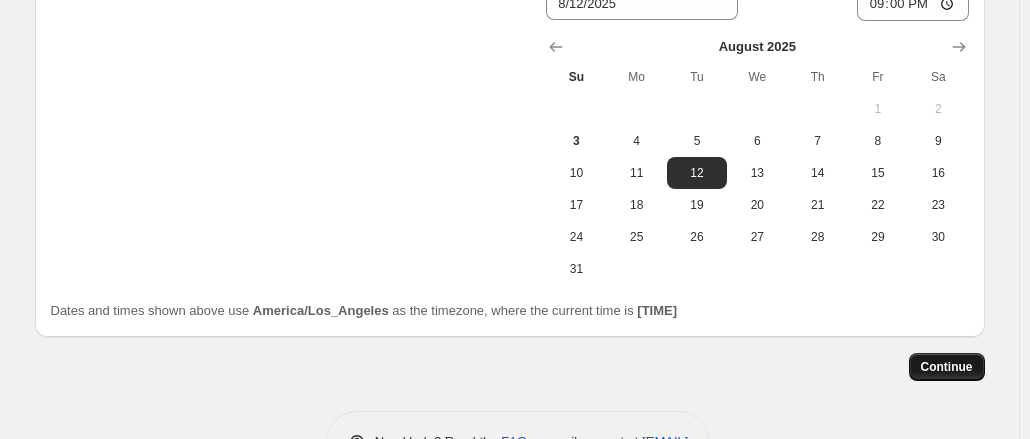 type on "Copy of Easy Pack Sale 2.0" 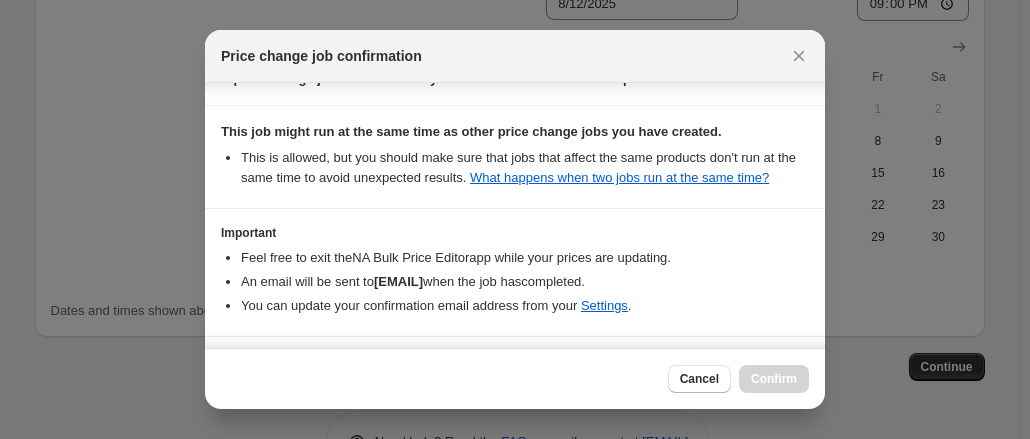 scroll, scrollTop: 294, scrollLeft: 0, axis: vertical 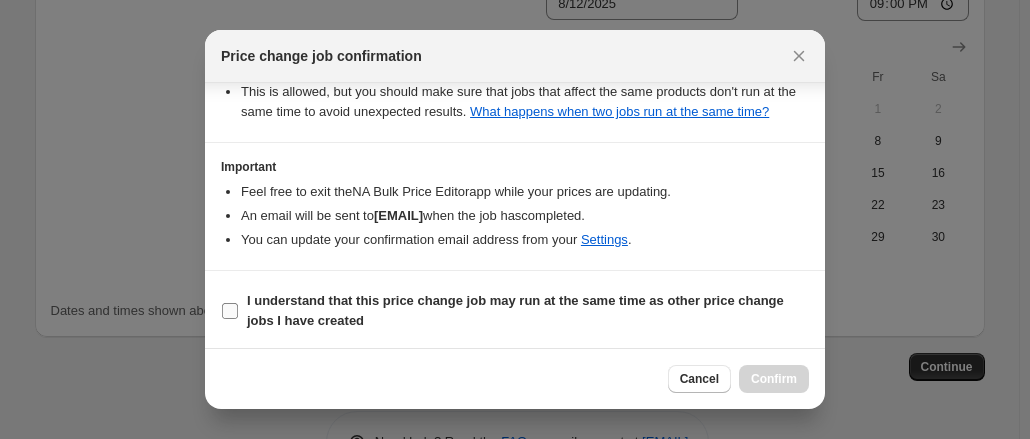 click on "I understand that this price change job may run at the same time as other price change jobs I have created" at bounding box center [528, 311] 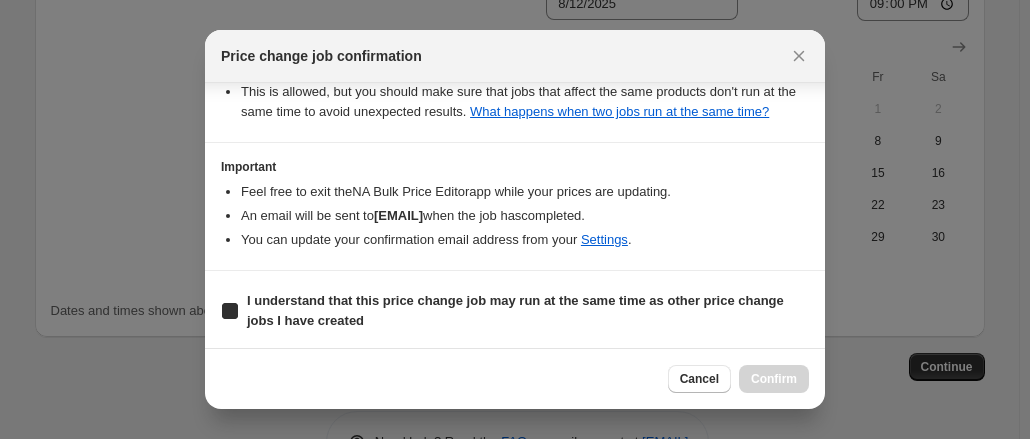 checkbox on "true" 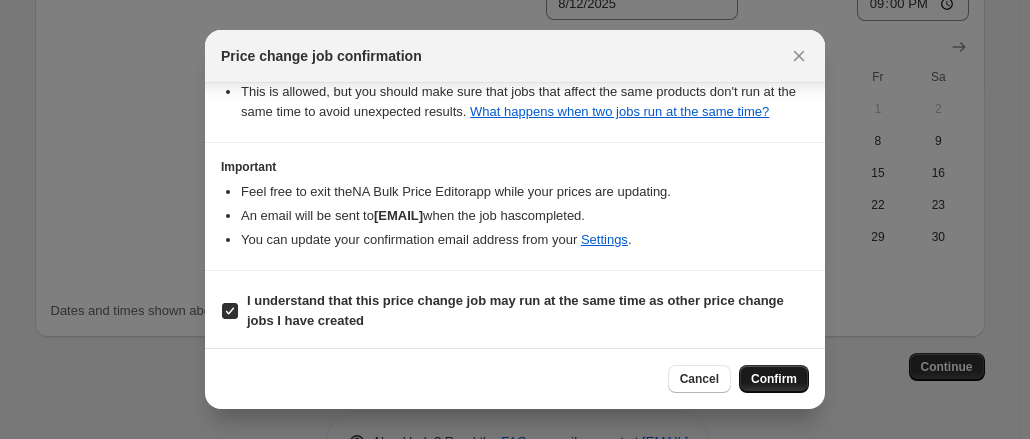click on "Confirm" at bounding box center (774, 379) 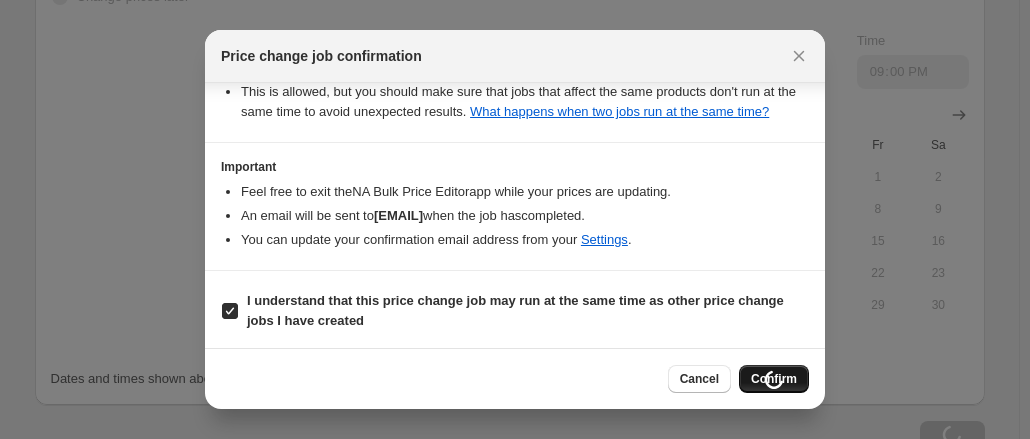 scroll, scrollTop: 1680, scrollLeft: 0, axis: vertical 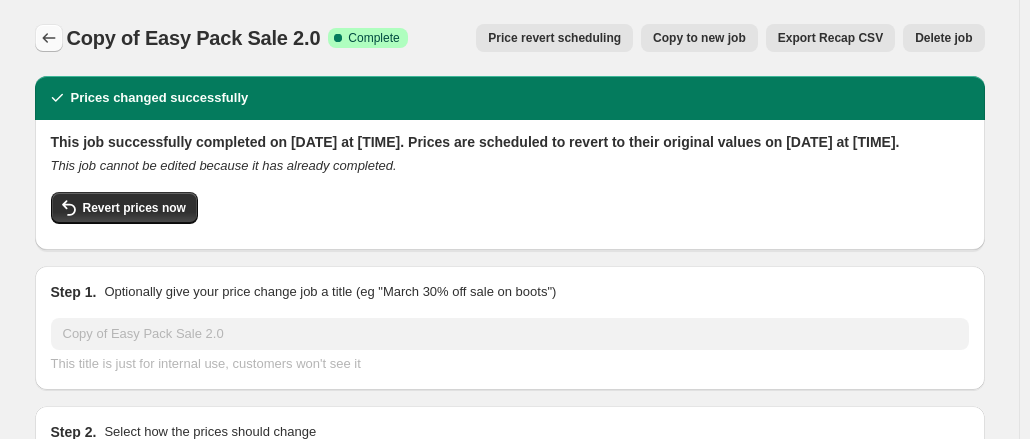 click at bounding box center [49, 38] 